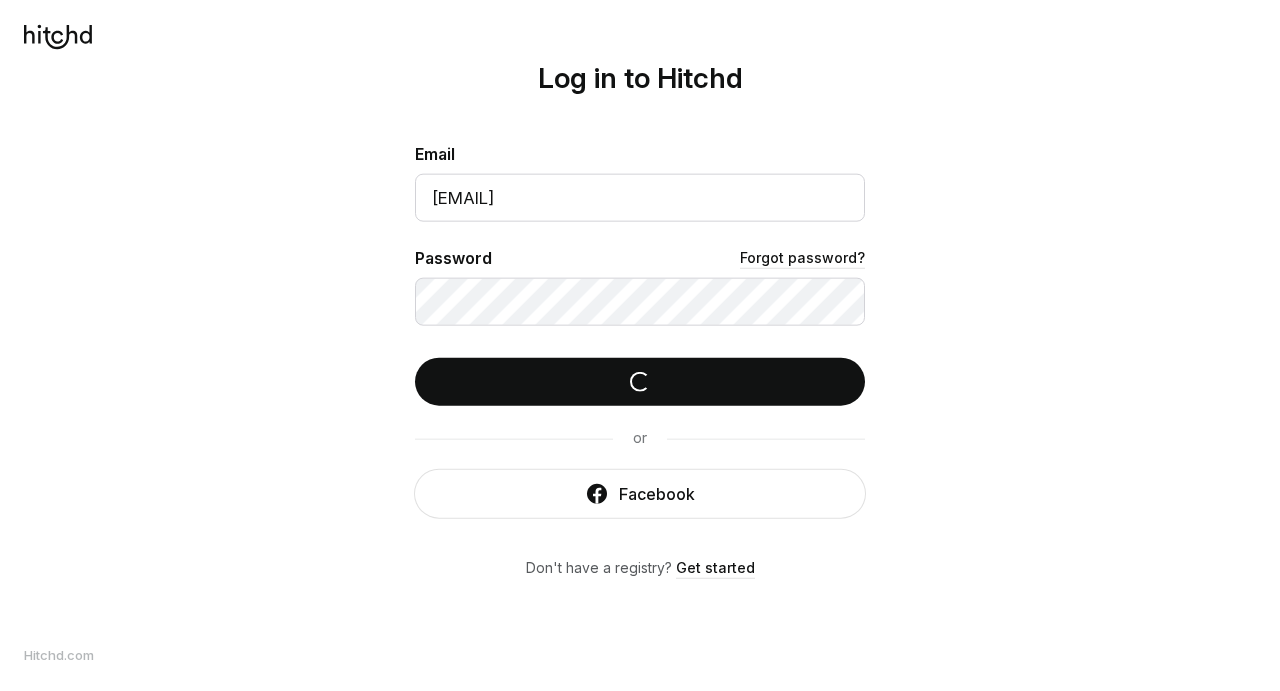 scroll, scrollTop: 0, scrollLeft: 0, axis: both 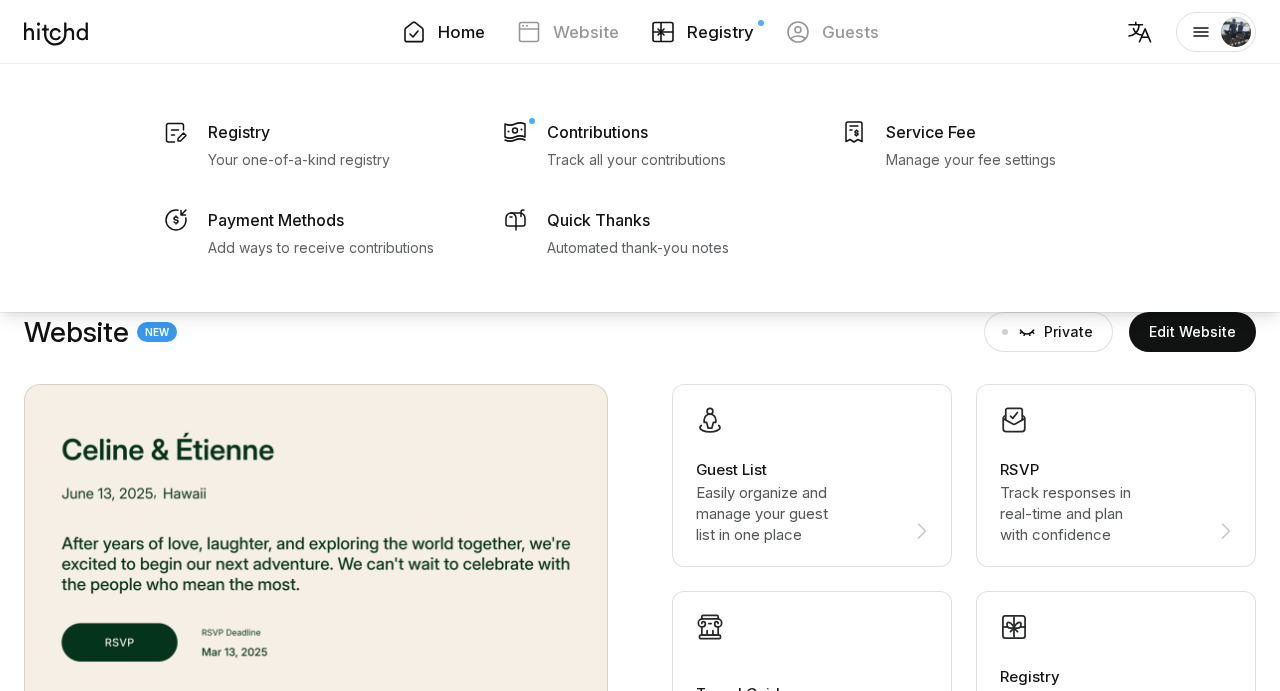 click on "Registry" at bounding box center [720, 32] 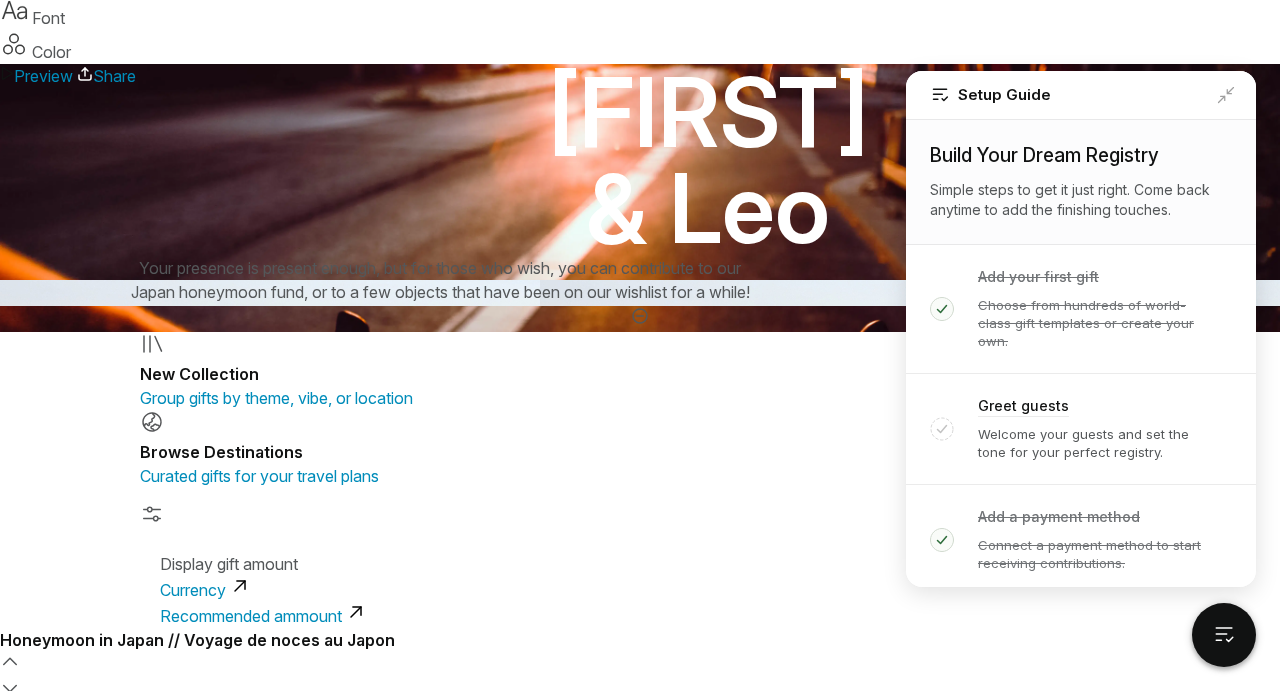 scroll, scrollTop: 0, scrollLeft: 0, axis: both 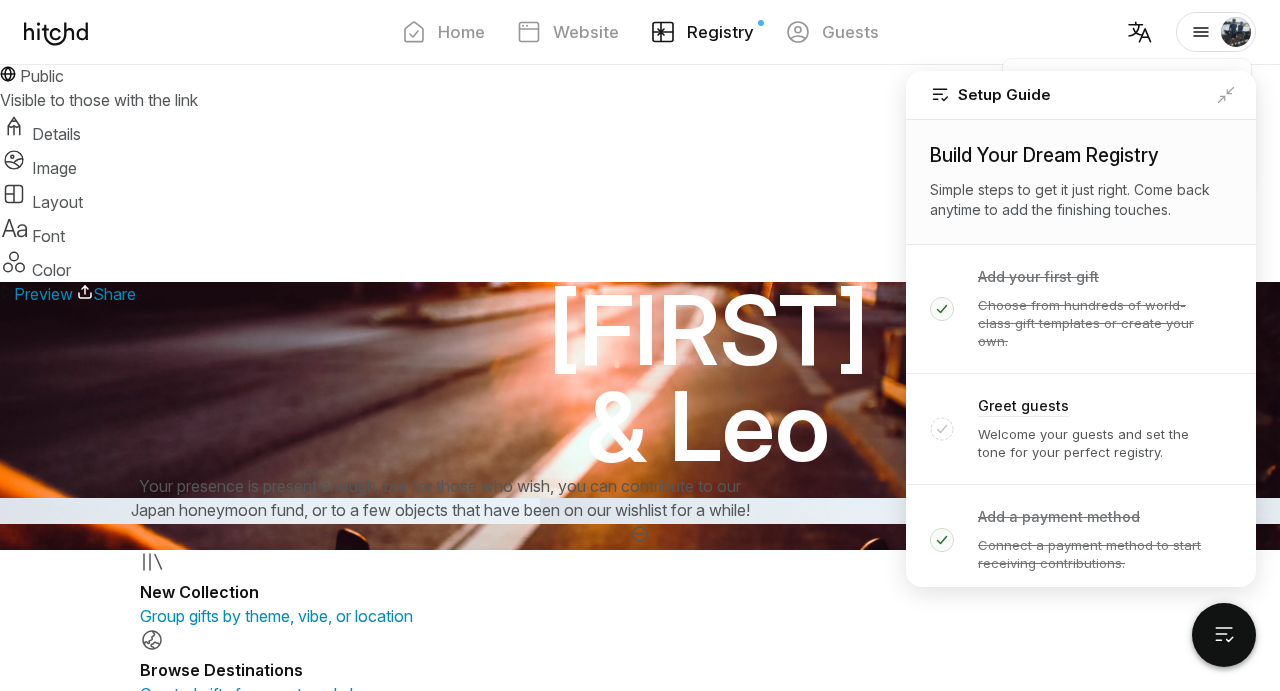 click at bounding box center [1236, 32] 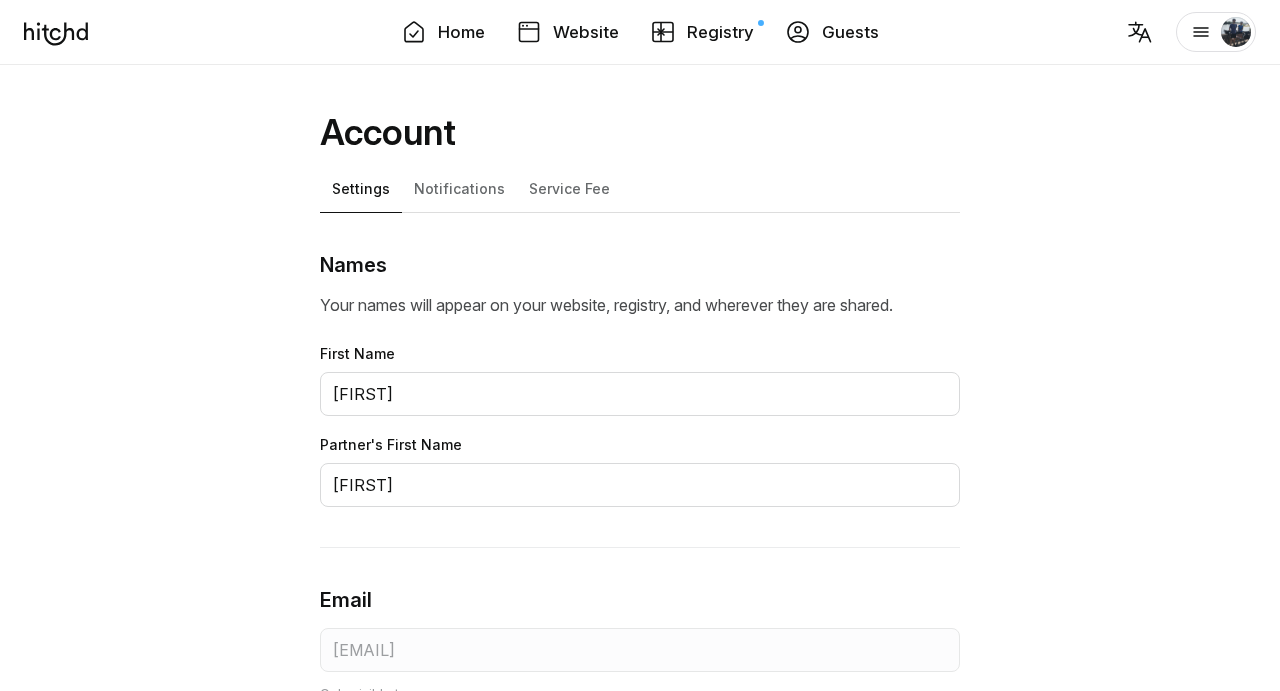 click on "Settings
Notifications
Service Fee" at bounding box center (640, 190) 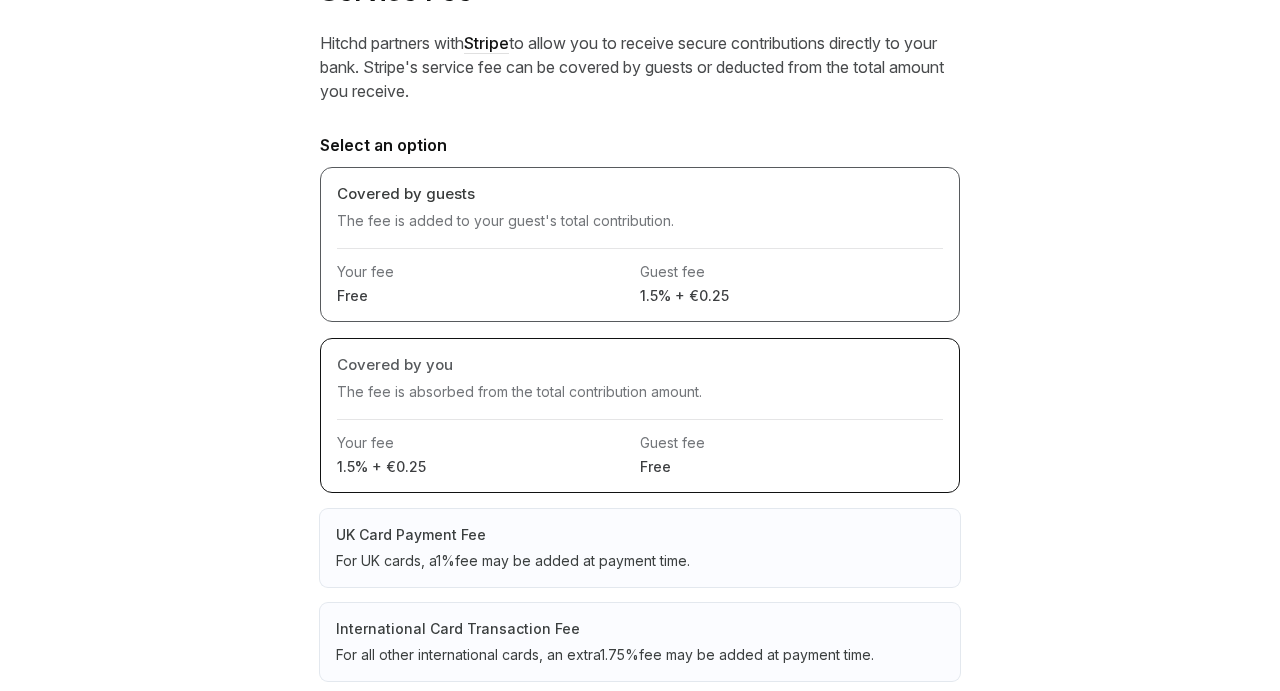 scroll, scrollTop: 0, scrollLeft: 0, axis: both 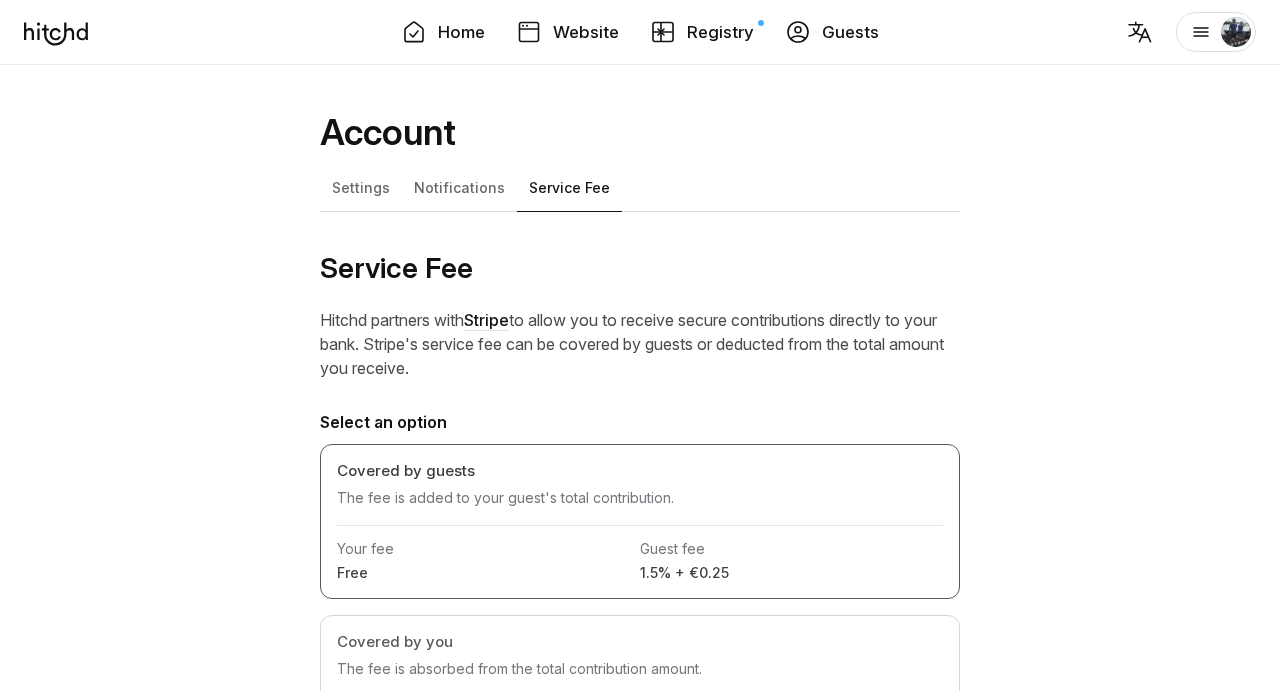 click on "Guests" at bounding box center [850, 32] 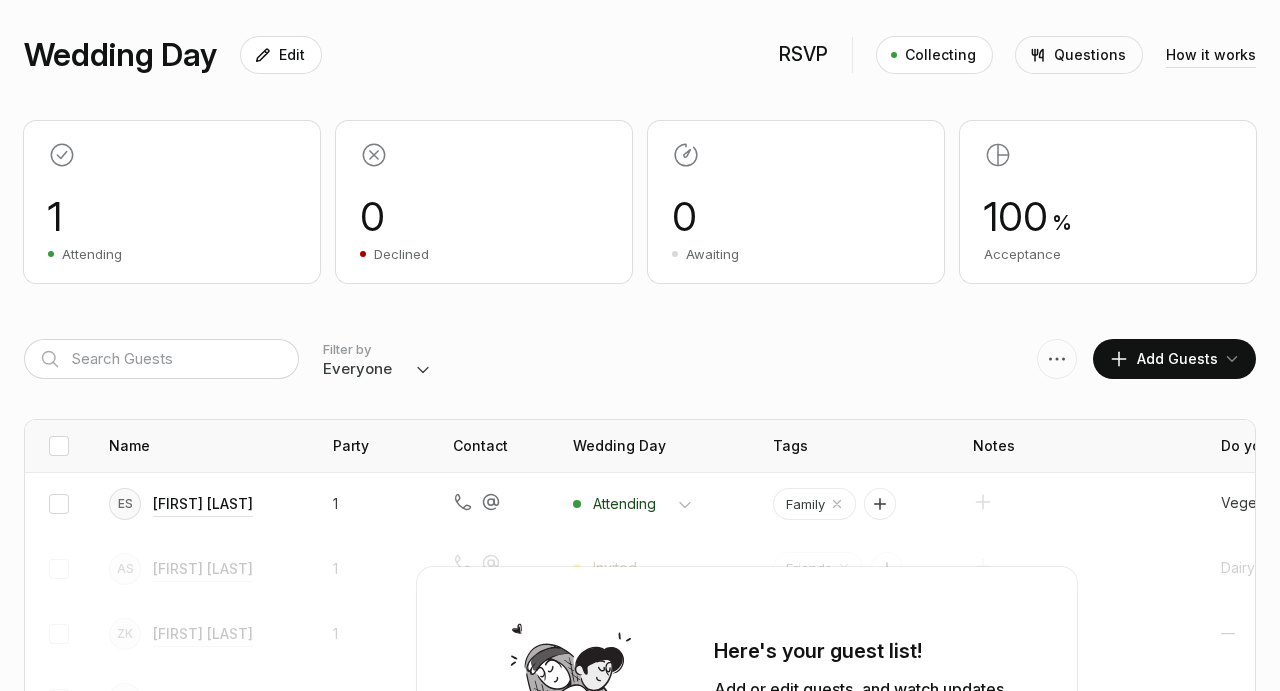 scroll, scrollTop: 0, scrollLeft: 0, axis: both 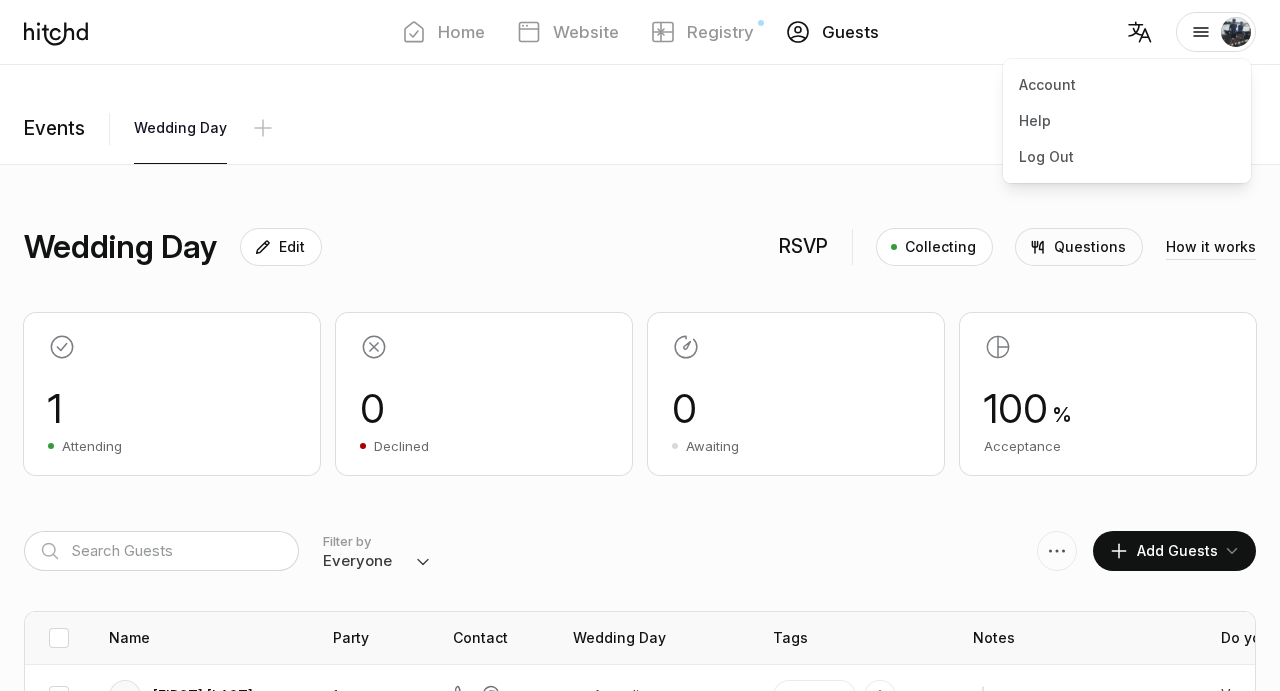 click at bounding box center [1236, 32] 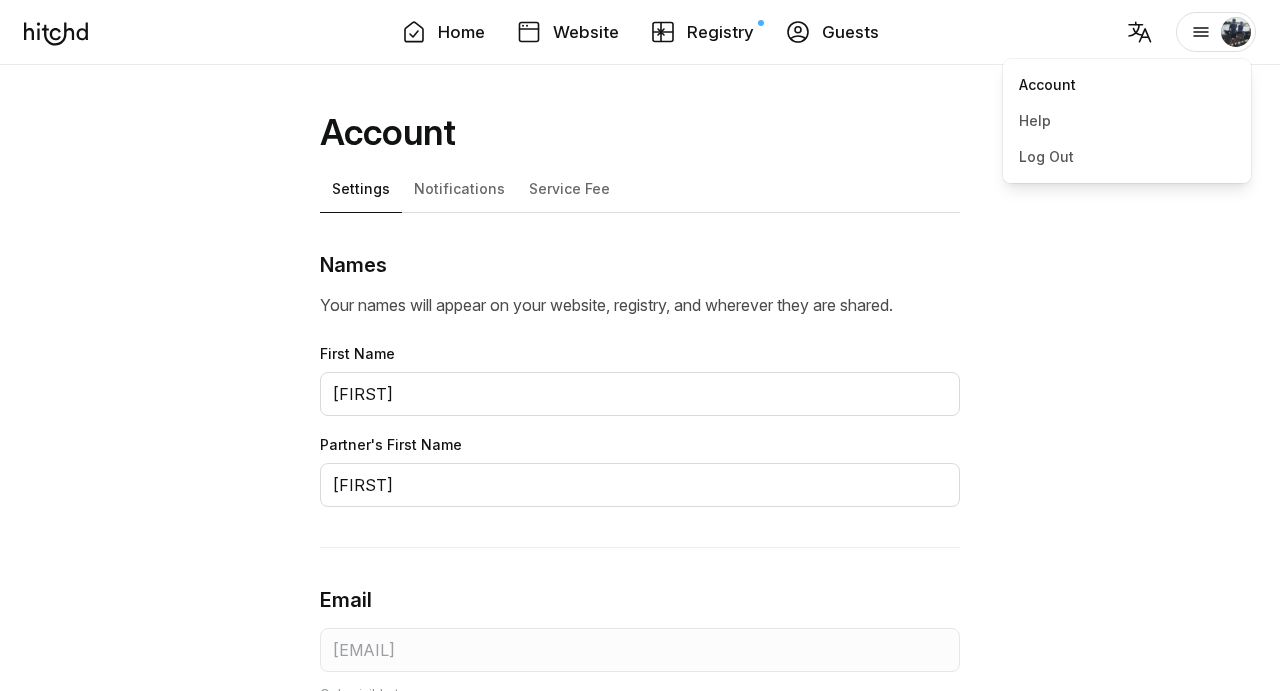 click on "Account" at bounding box center (1127, 85) 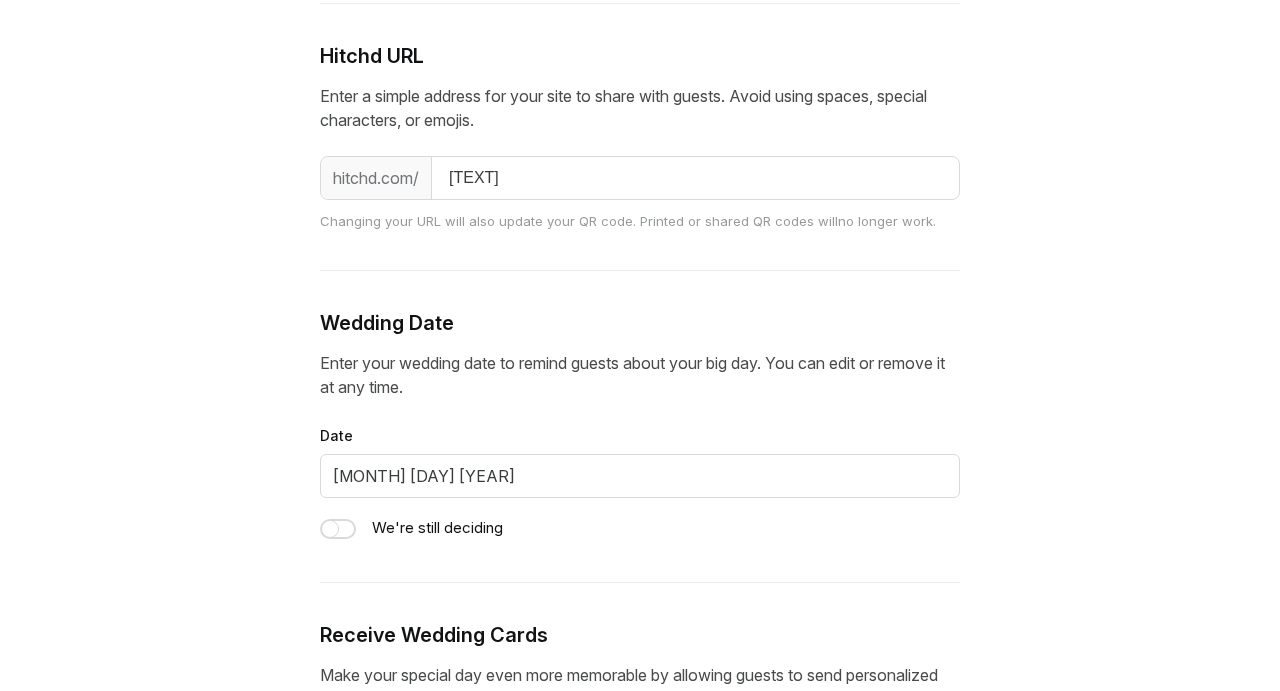 scroll, scrollTop: 0, scrollLeft: 0, axis: both 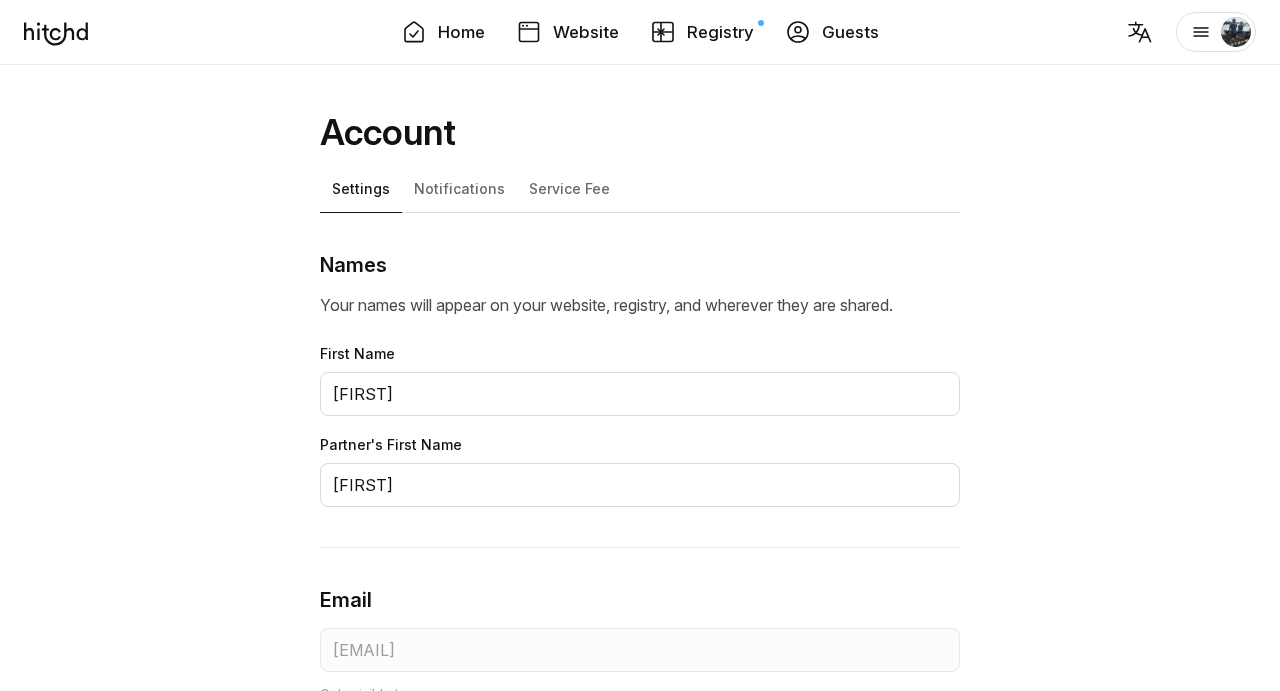 click on "Home" at bounding box center (461, 32) 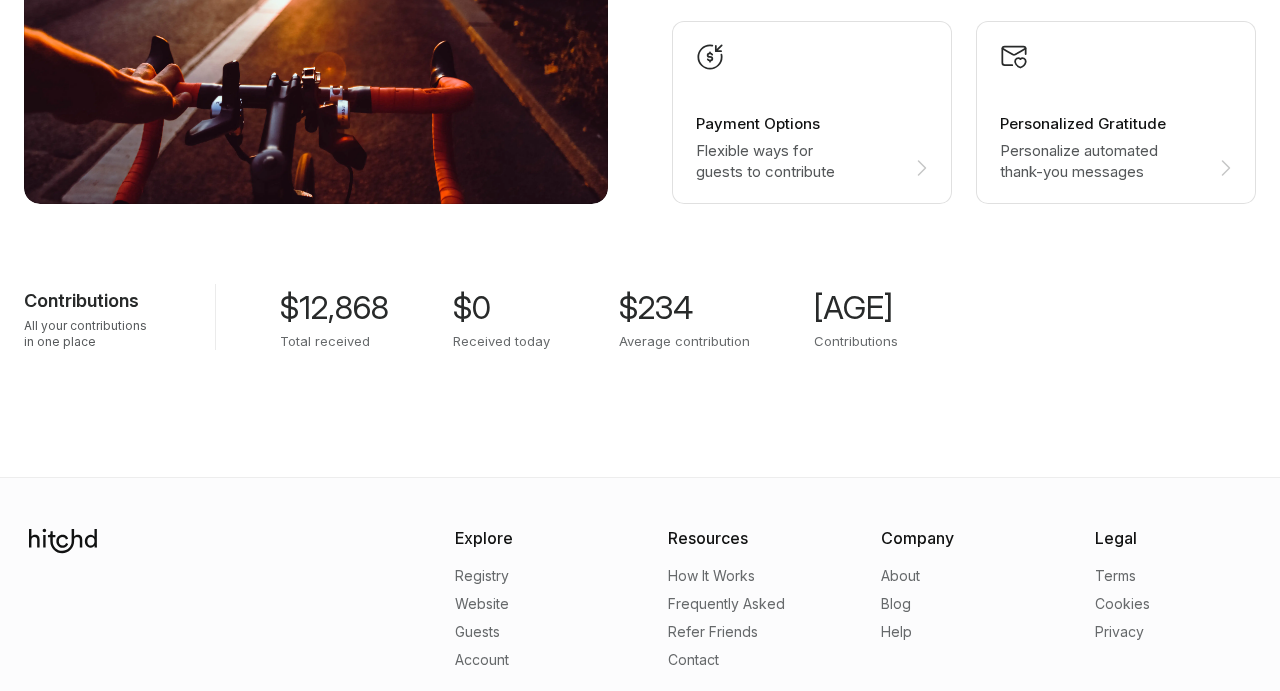 scroll, scrollTop: 1324, scrollLeft: 0, axis: vertical 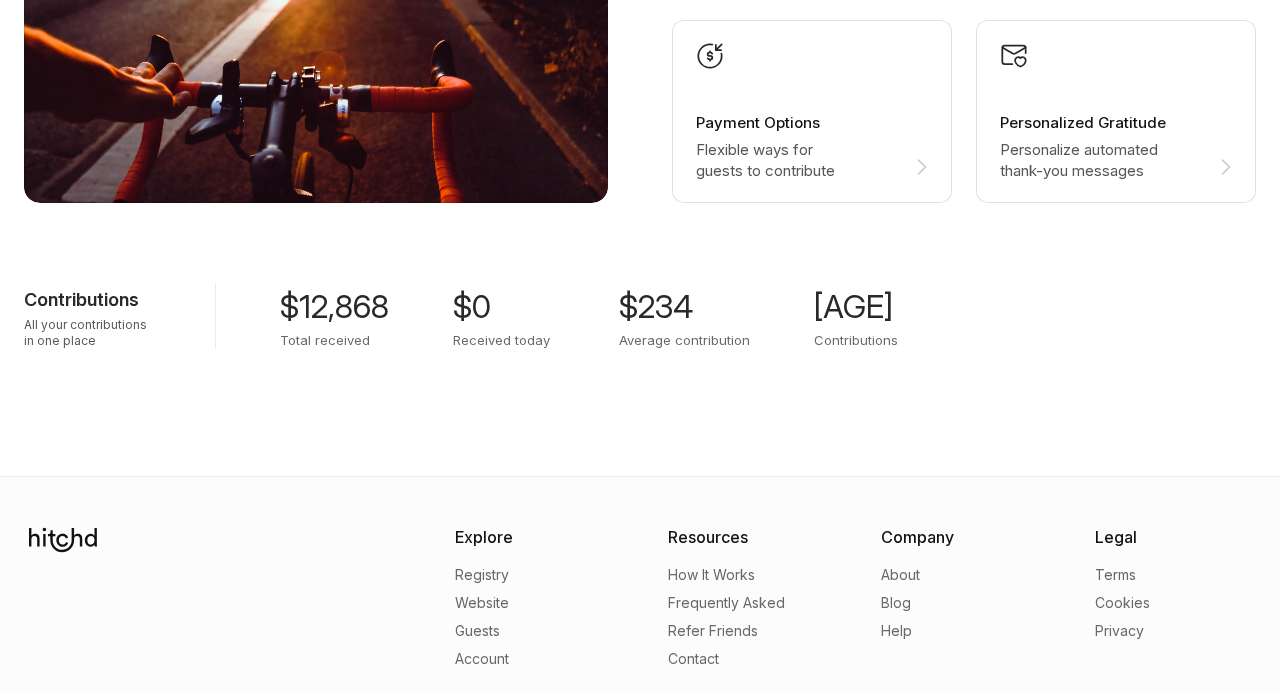 click on "$12,868
Total received" at bounding box center (334, 320) 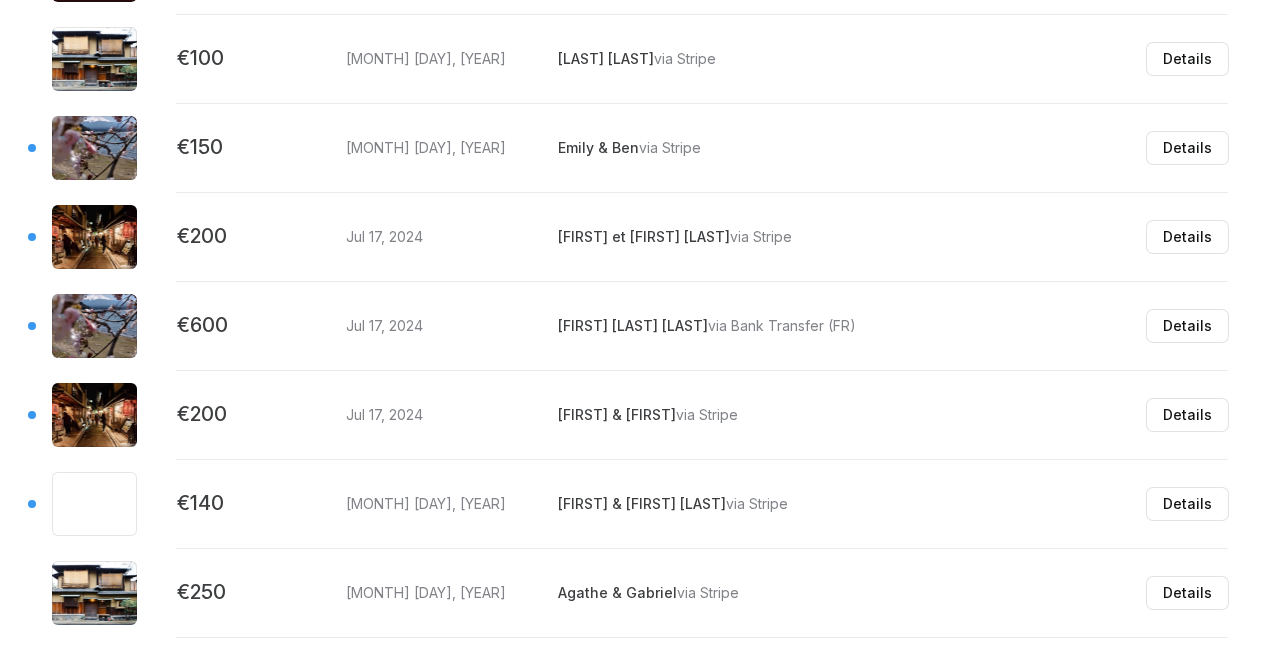 scroll, scrollTop: 0, scrollLeft: 0, axis: both 